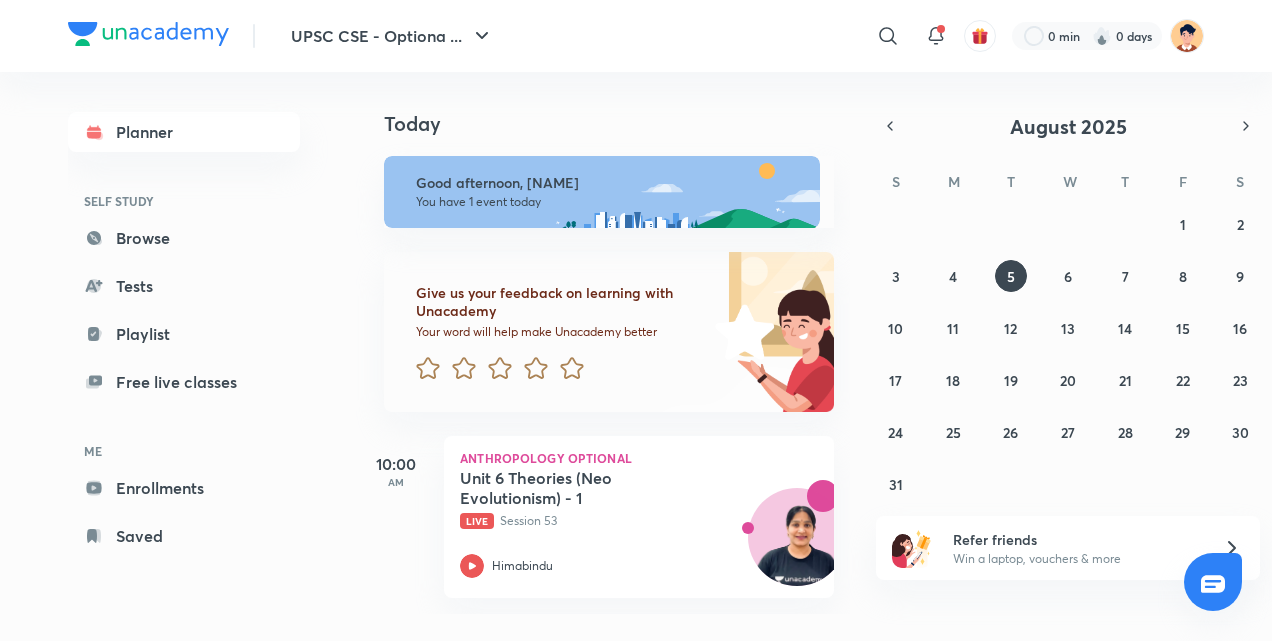 scroll, scrollTop: 0, scrollLeft: 0, axis: both 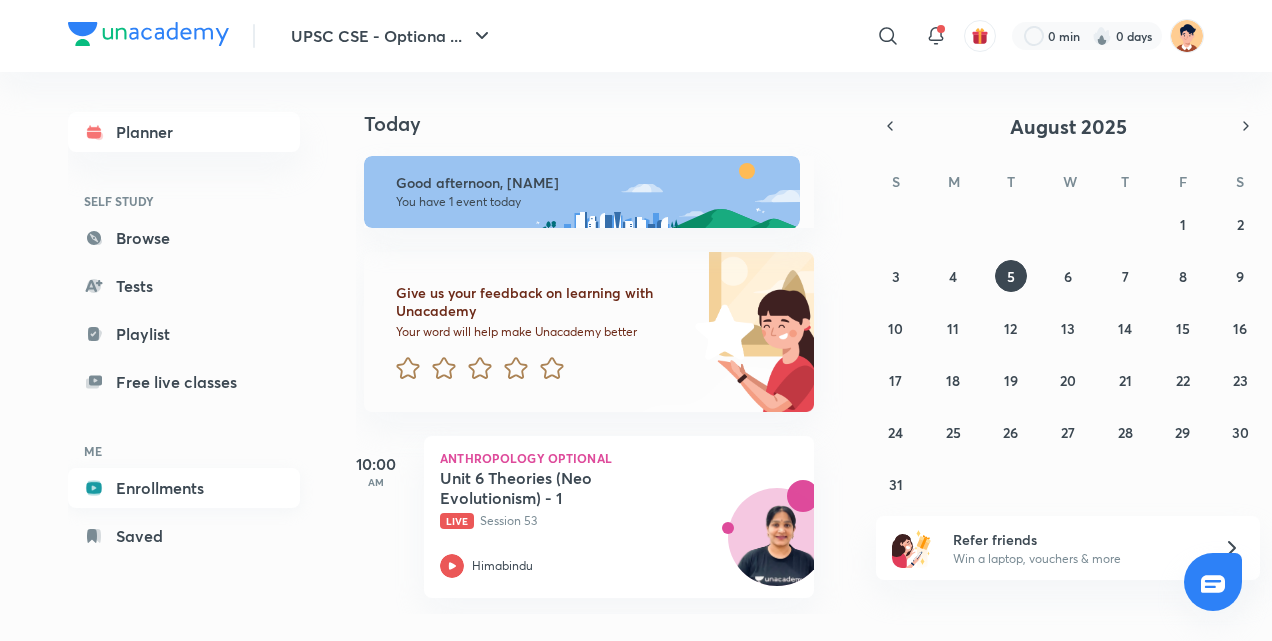 click on "Enrollments" at bounding box center [184, 488] 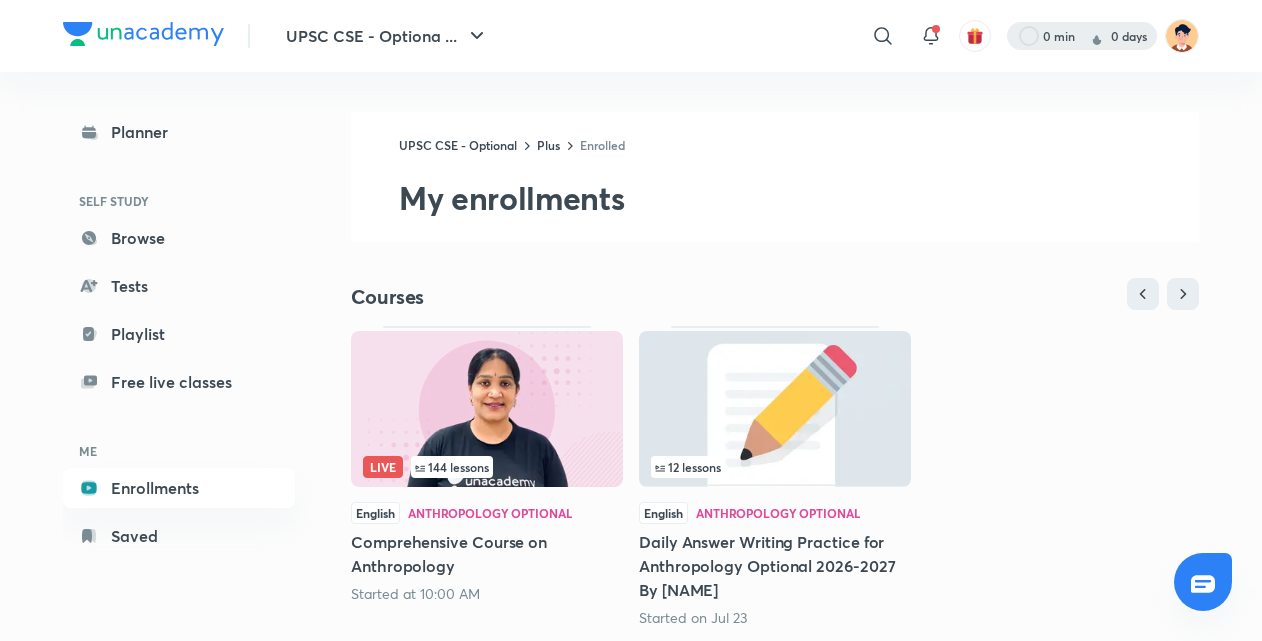 click at bounding box center [1082, 36] 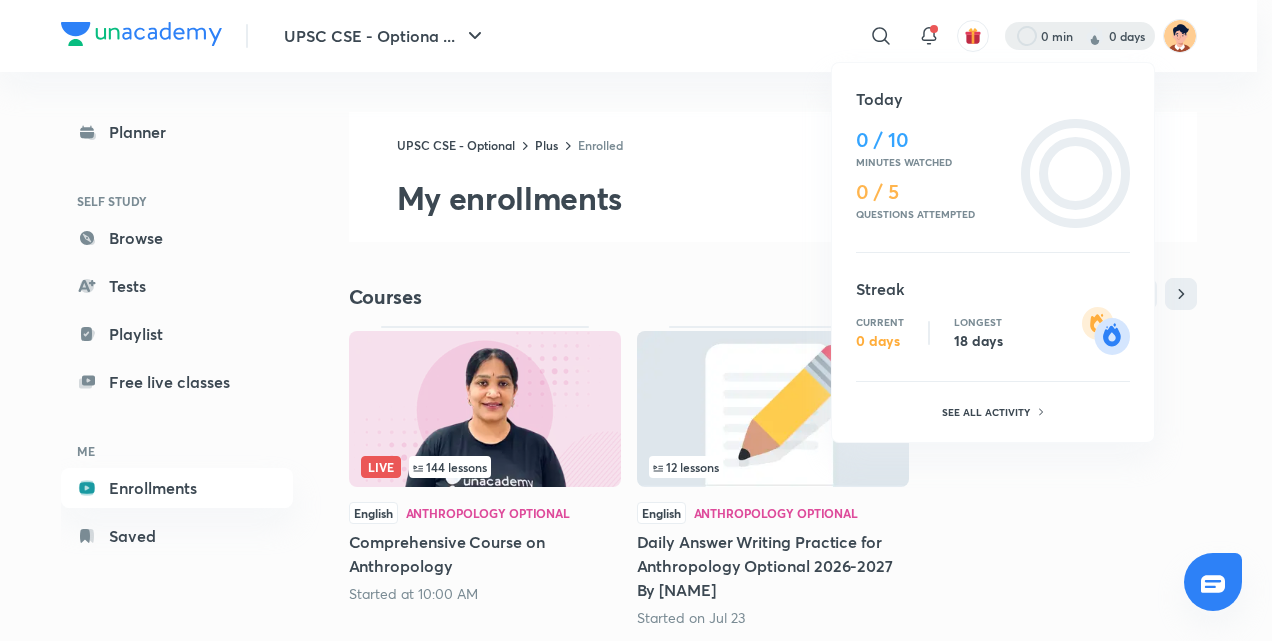 click at bounding box center [636, 320] 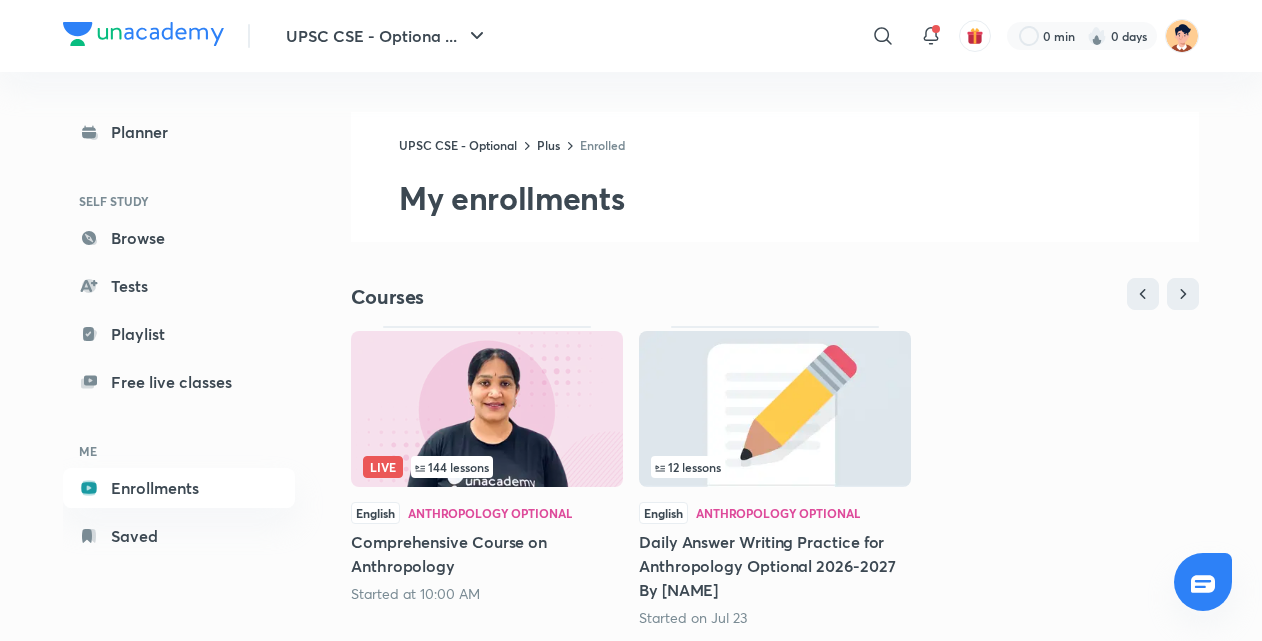 click on "English Anthropology Optional Comprehensive Course on Anthropology Started at 10:00 AM" at bounding box center (487, 553) 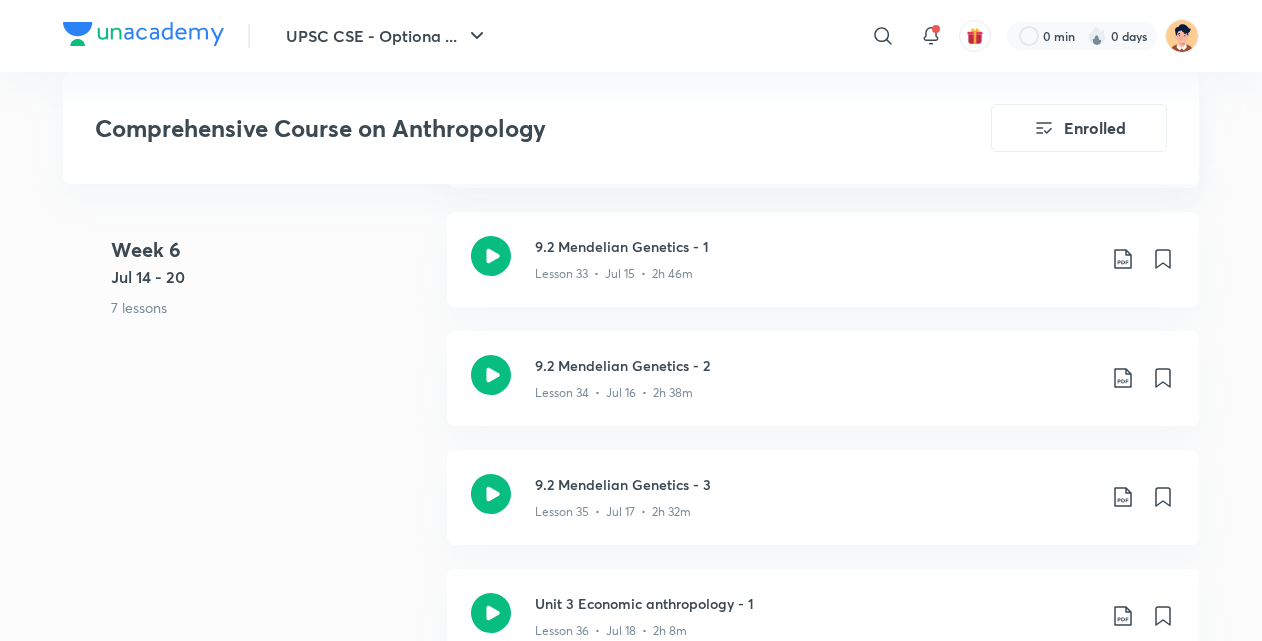 scroll, scrollTop: 5385, scrollLeft: 0, axis: vertical 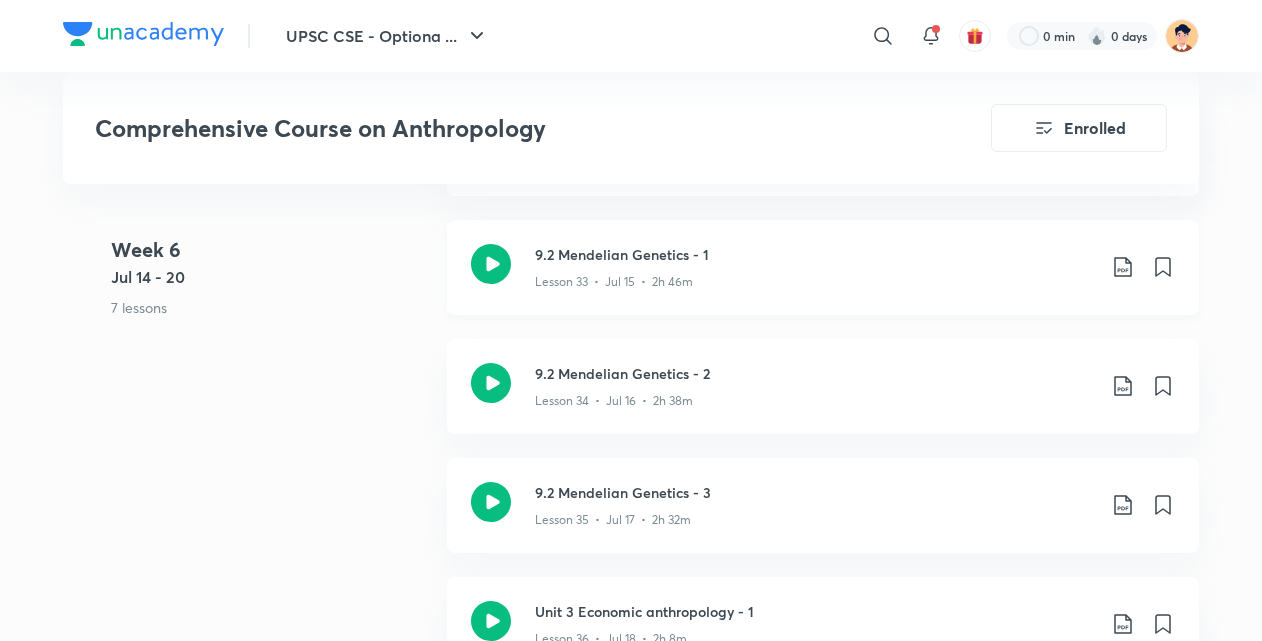 click 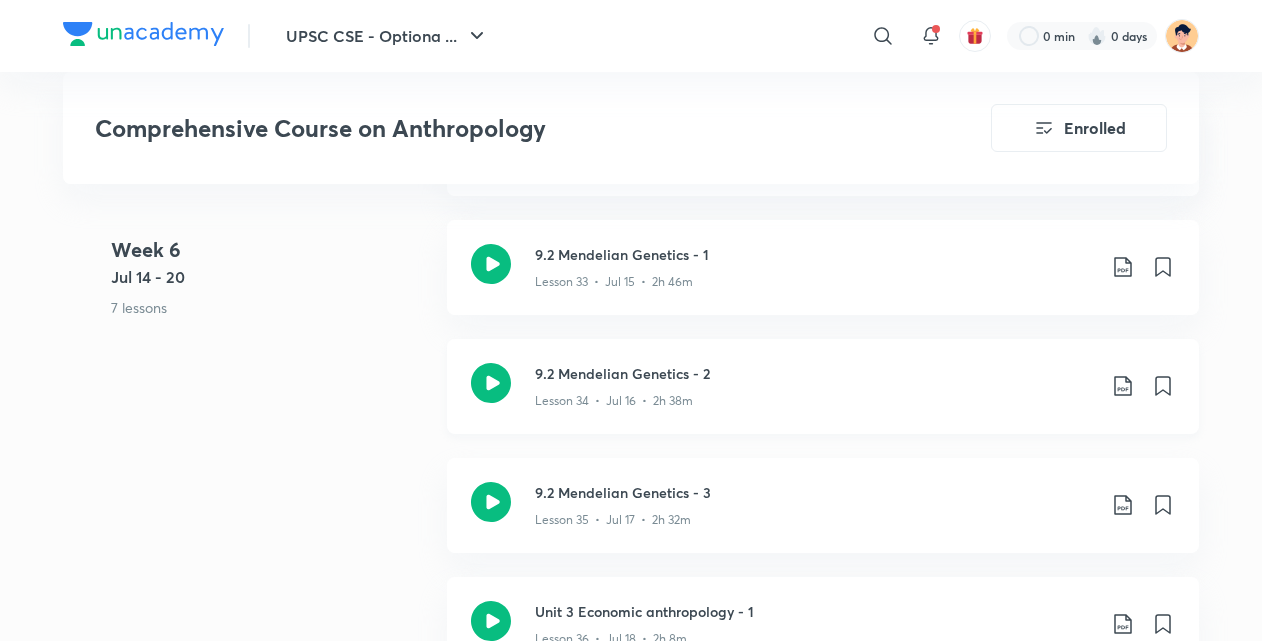 click 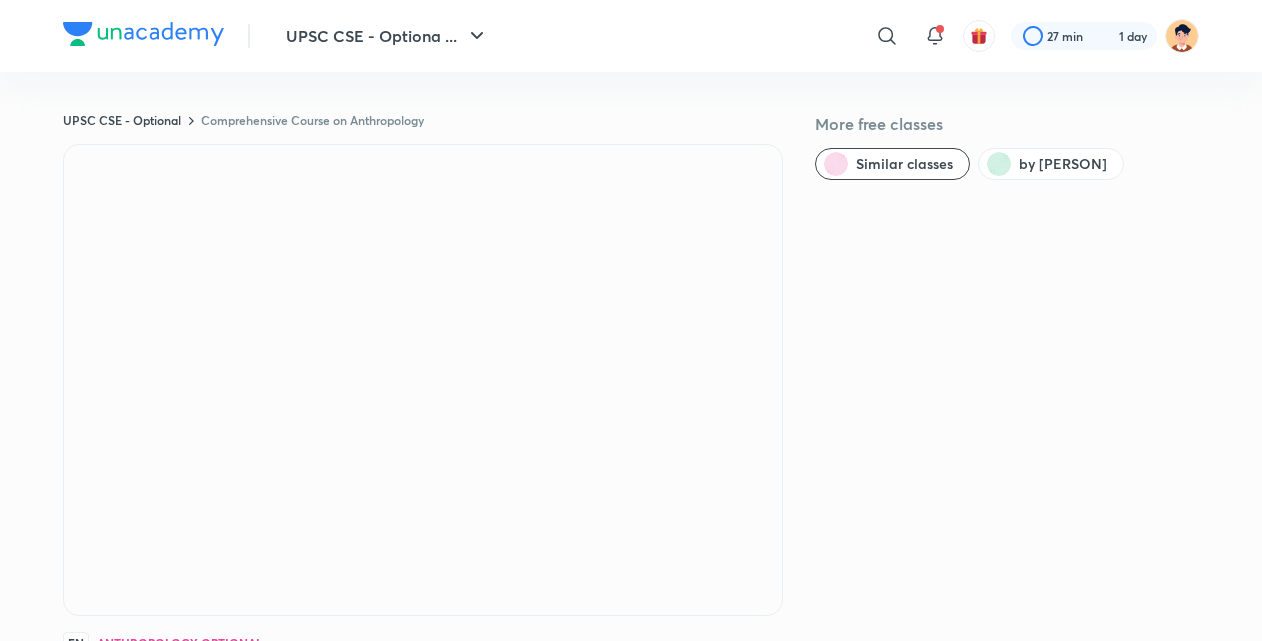 scroll, scrollTop: 1276, scrollLeft: 0, axis: vertical 